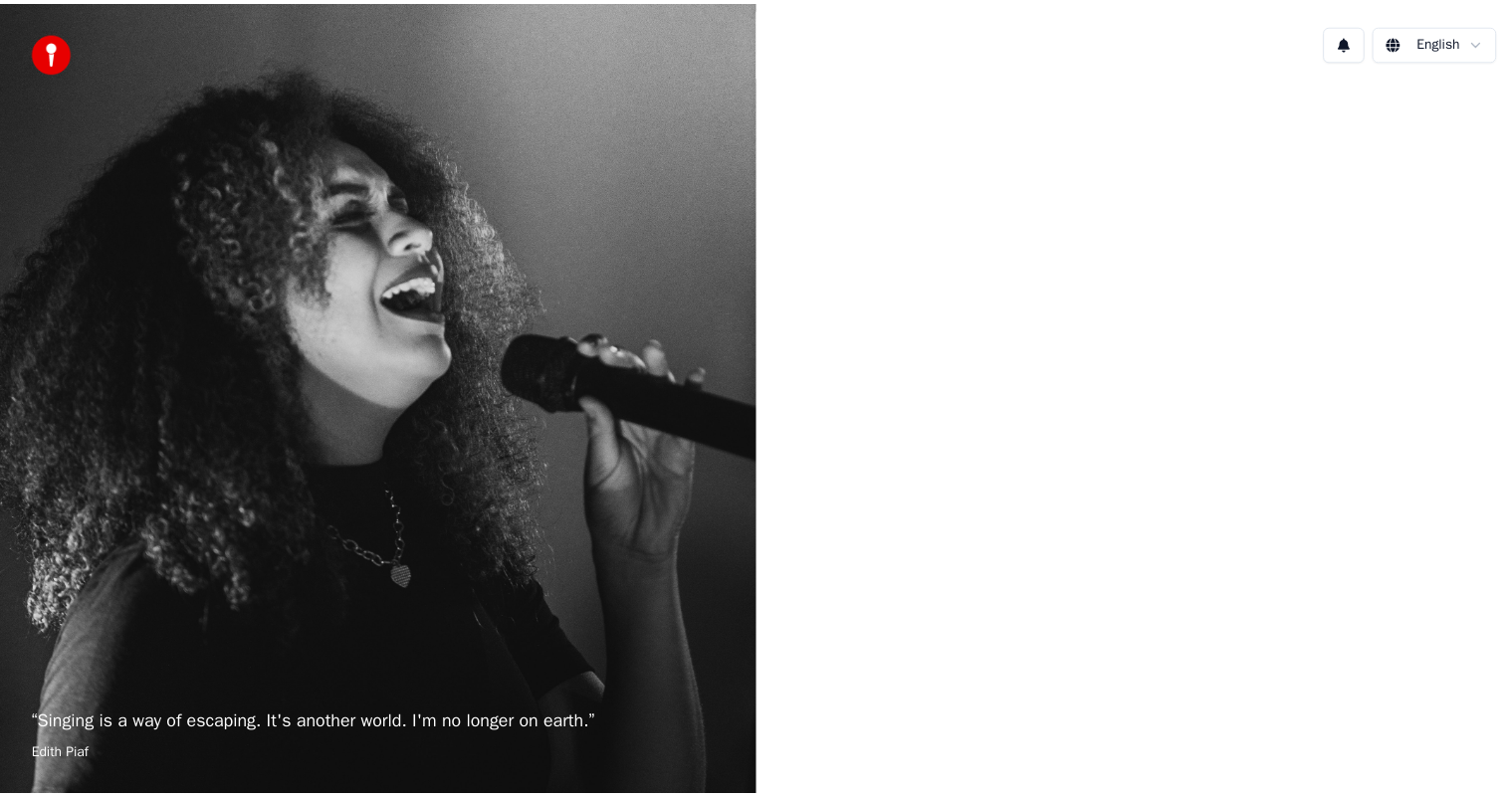 scroll, scrollTop: 0, scrollLeft: 0, axis: both 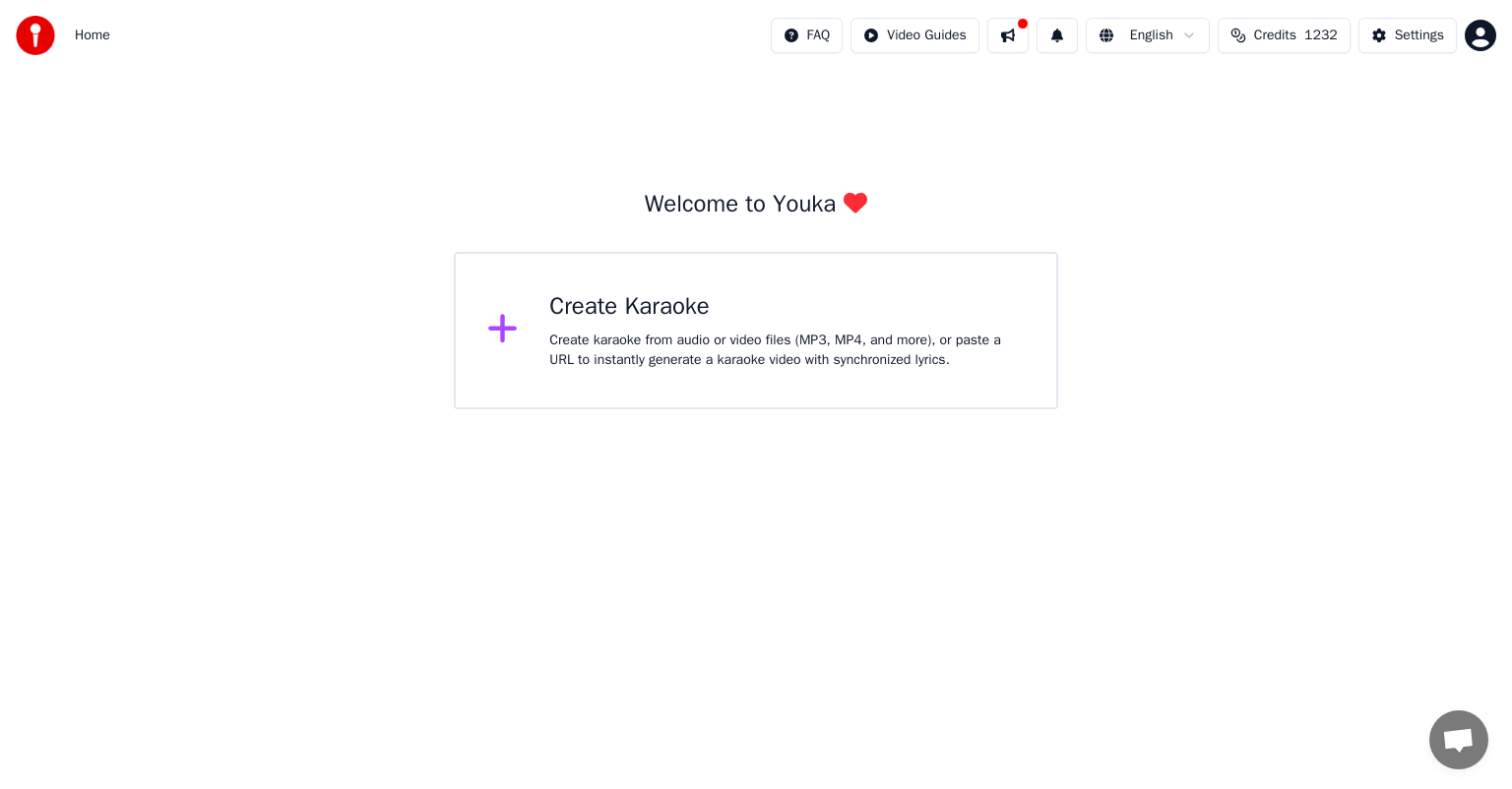 click on "Create Karaoke Create karaoke from audio or video files (MP3, MP4, and more), or paste a URL to instantly generate a karaoke video with synchronized lyrics." at bounding box center (787, 331) 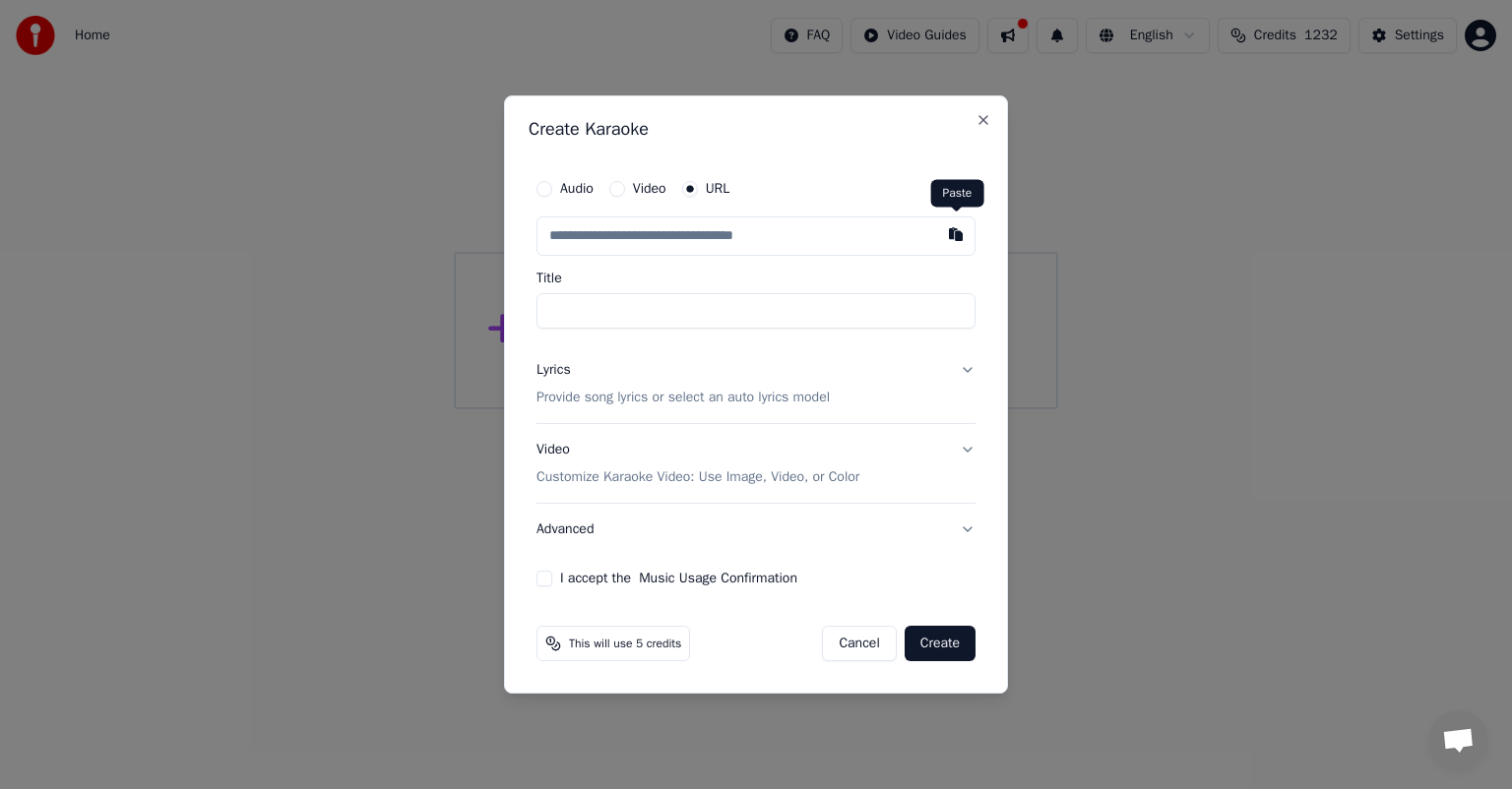 click at bounding box center (956, 234) 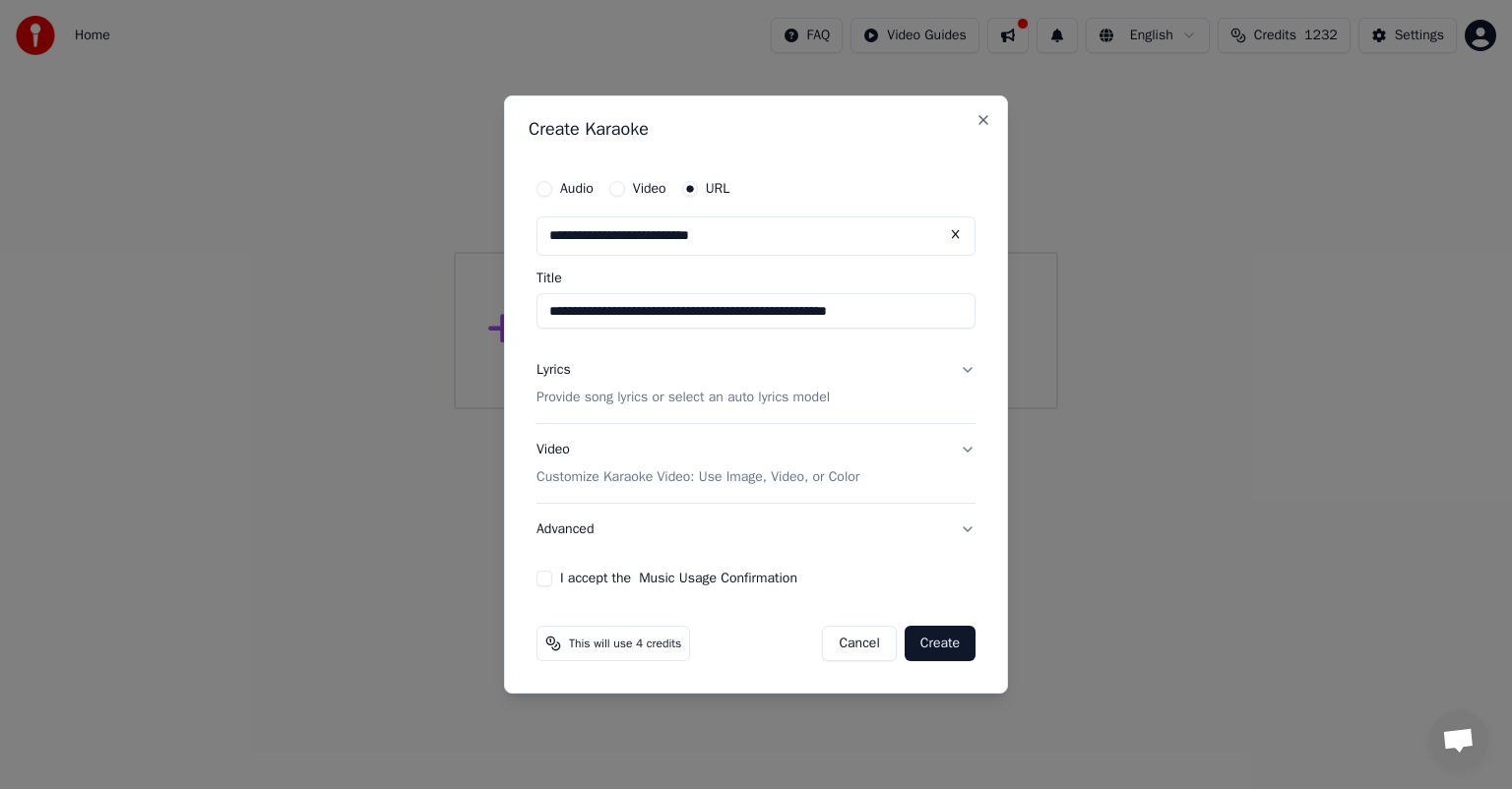 type on "**********" 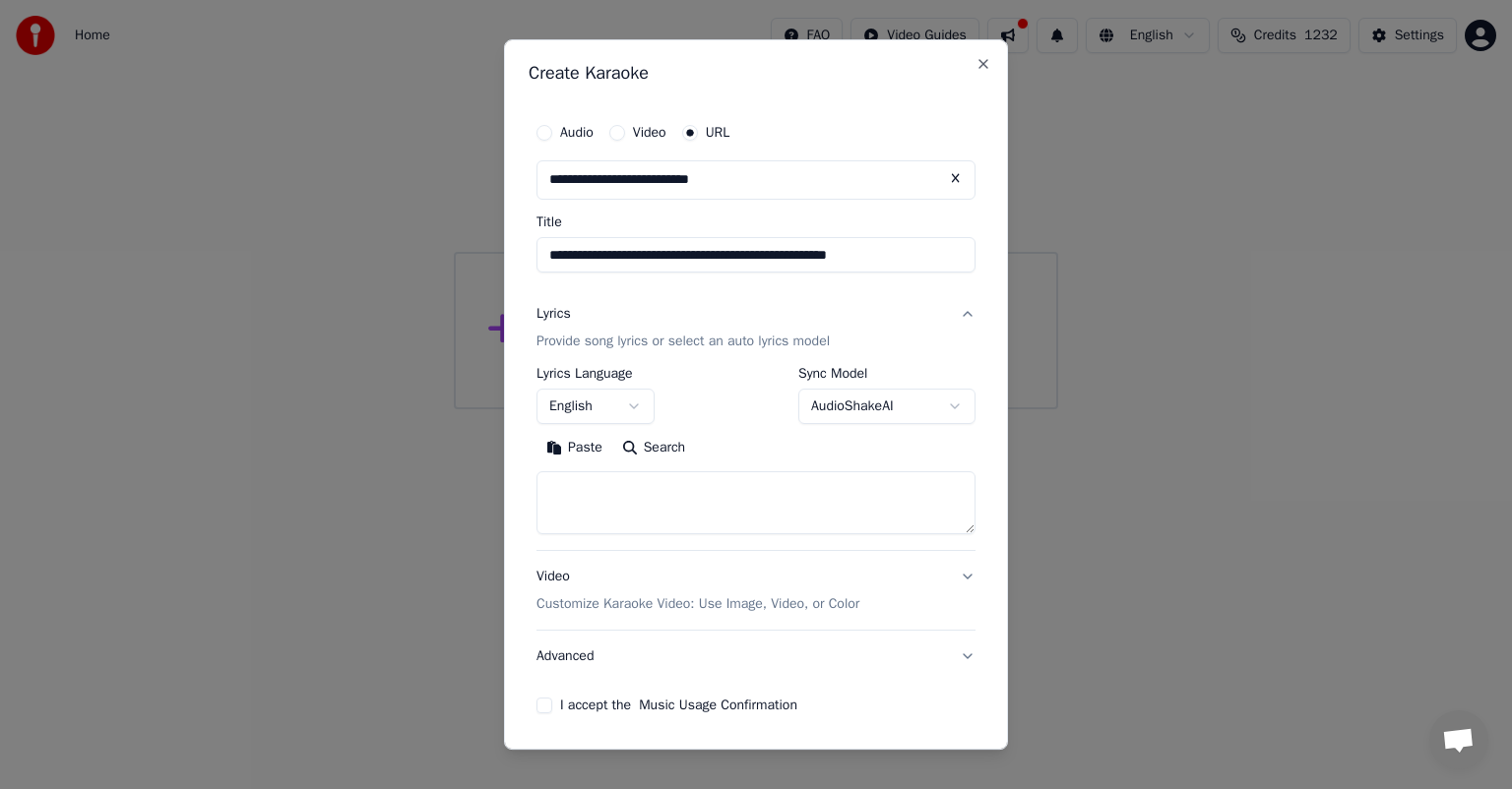 click on "Search" at bounding box center (654, 448) 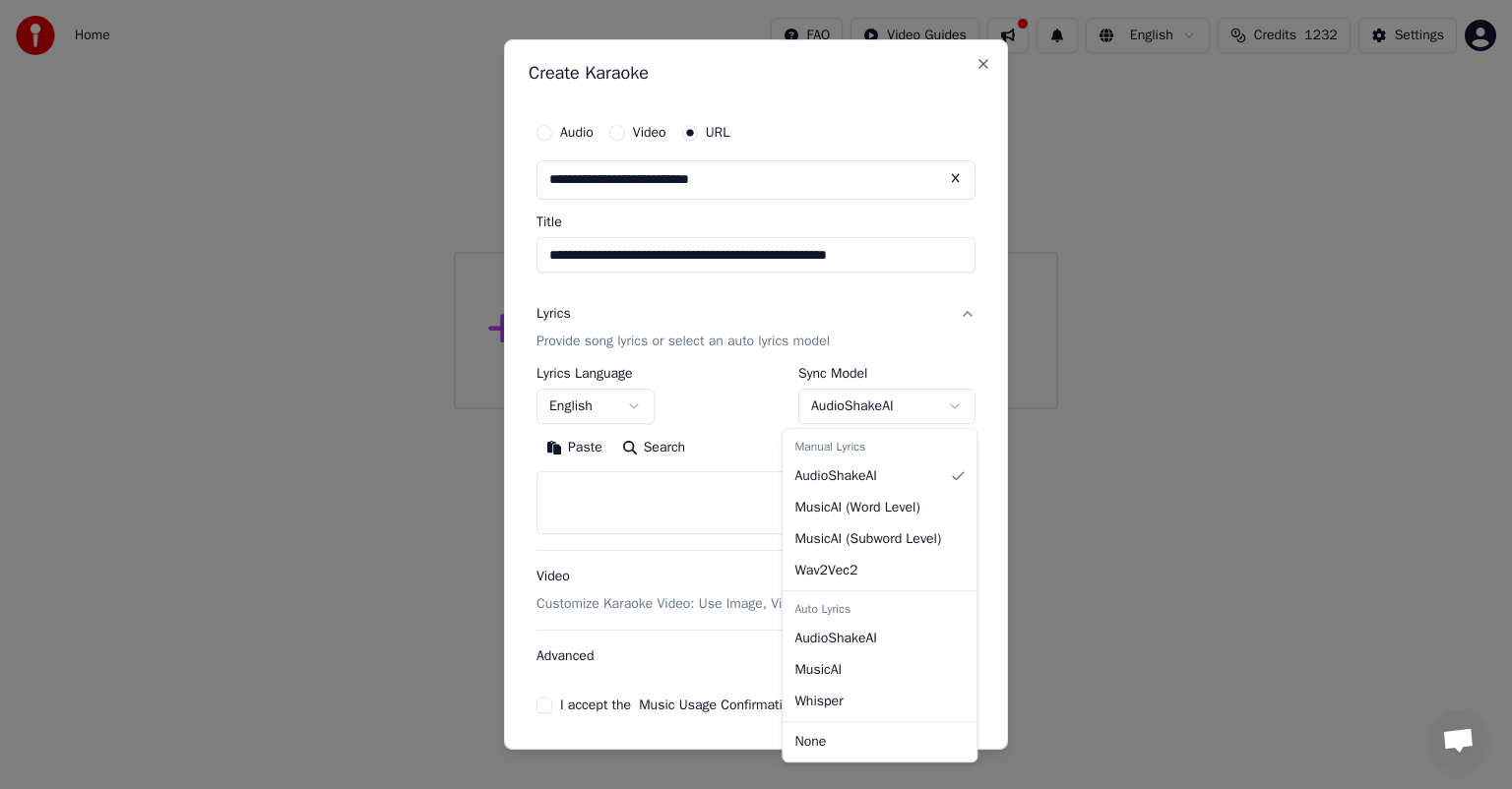 select on "**********" 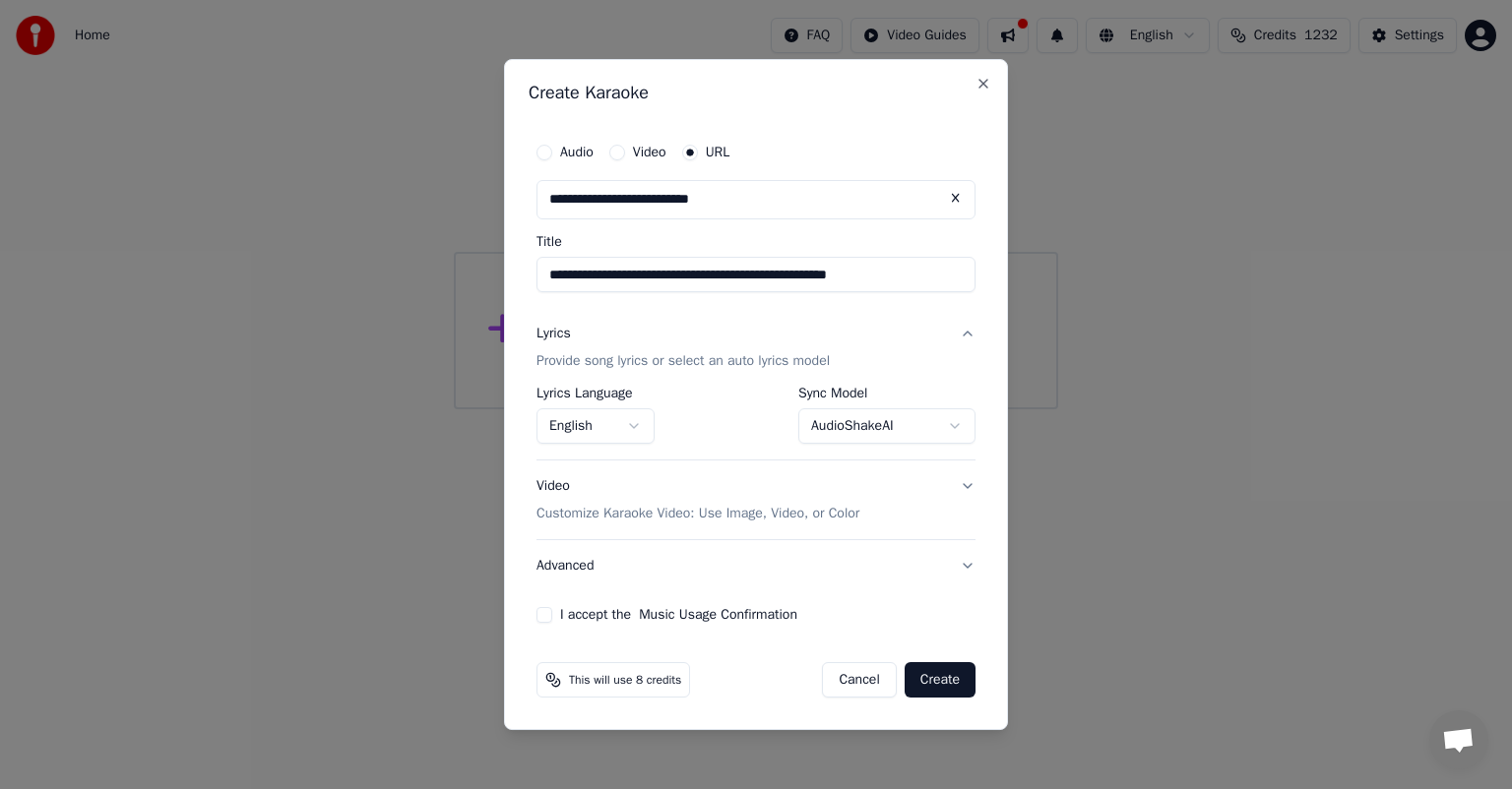 click on "I accept the   Music Usage Confirmation" at bounding box center [544, 615] 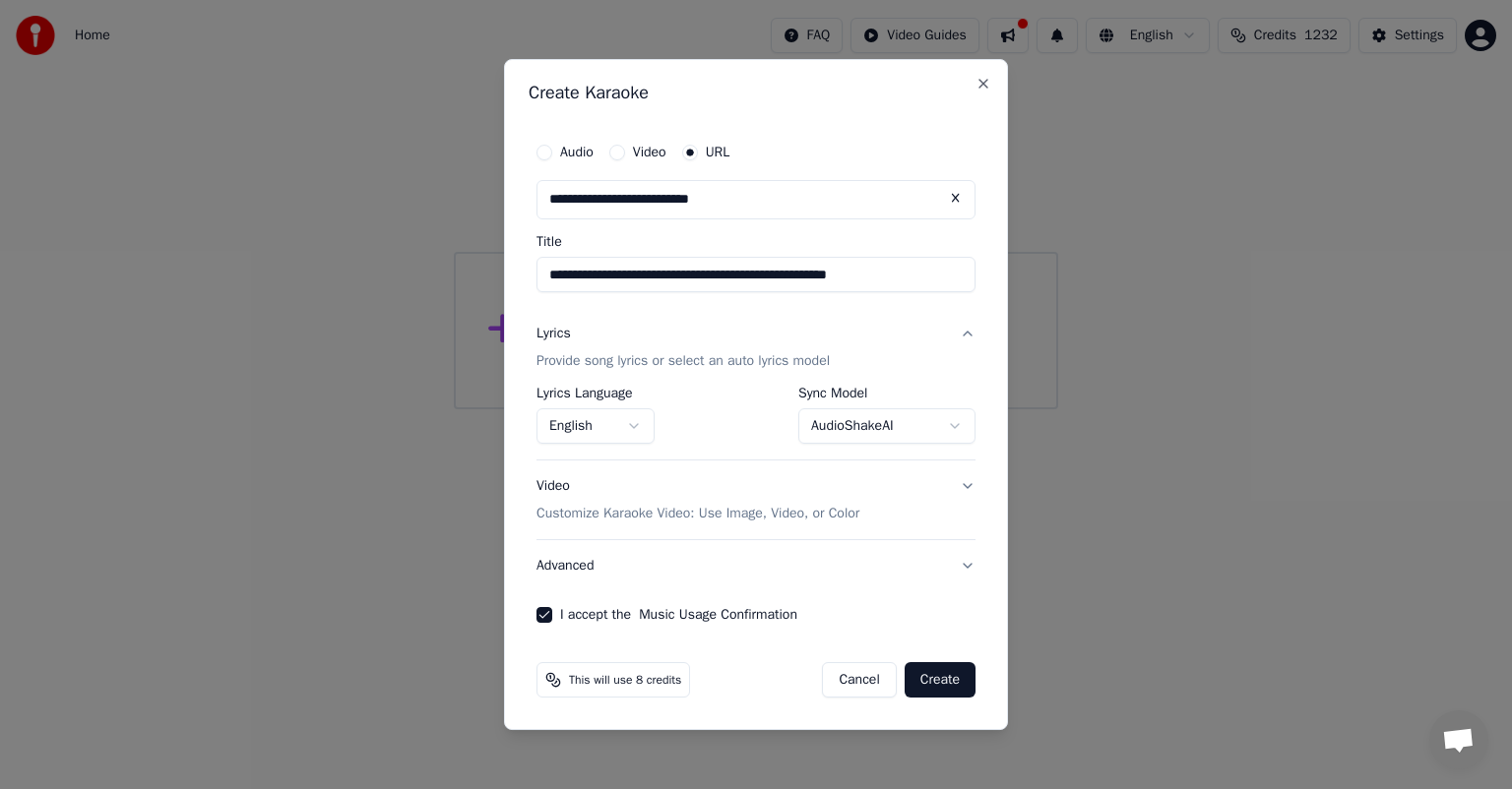 drag, startPoint x: 958, startPoint y: 681, endPoint x: 963, endPoint y: 669, distance: 13 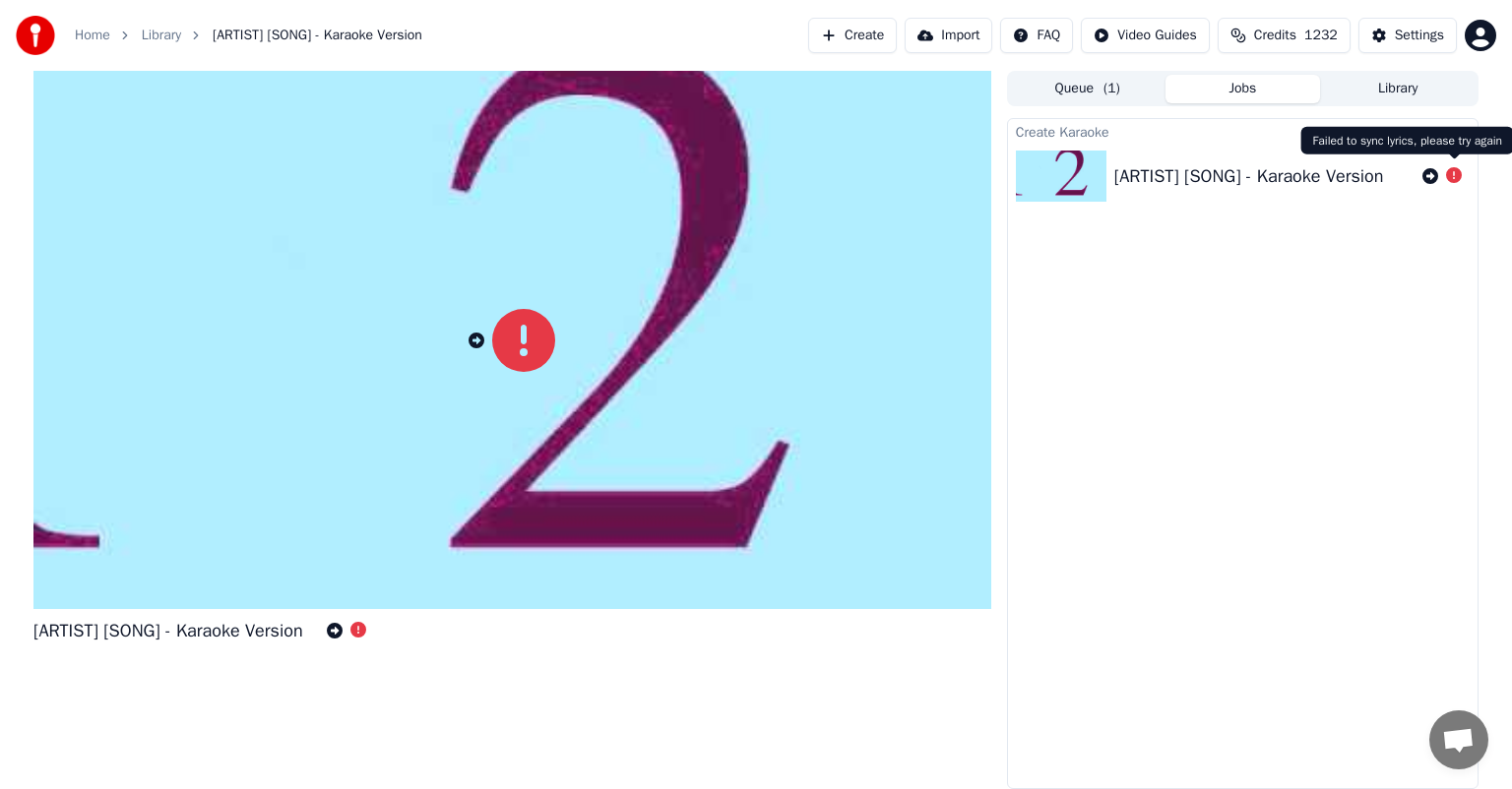click 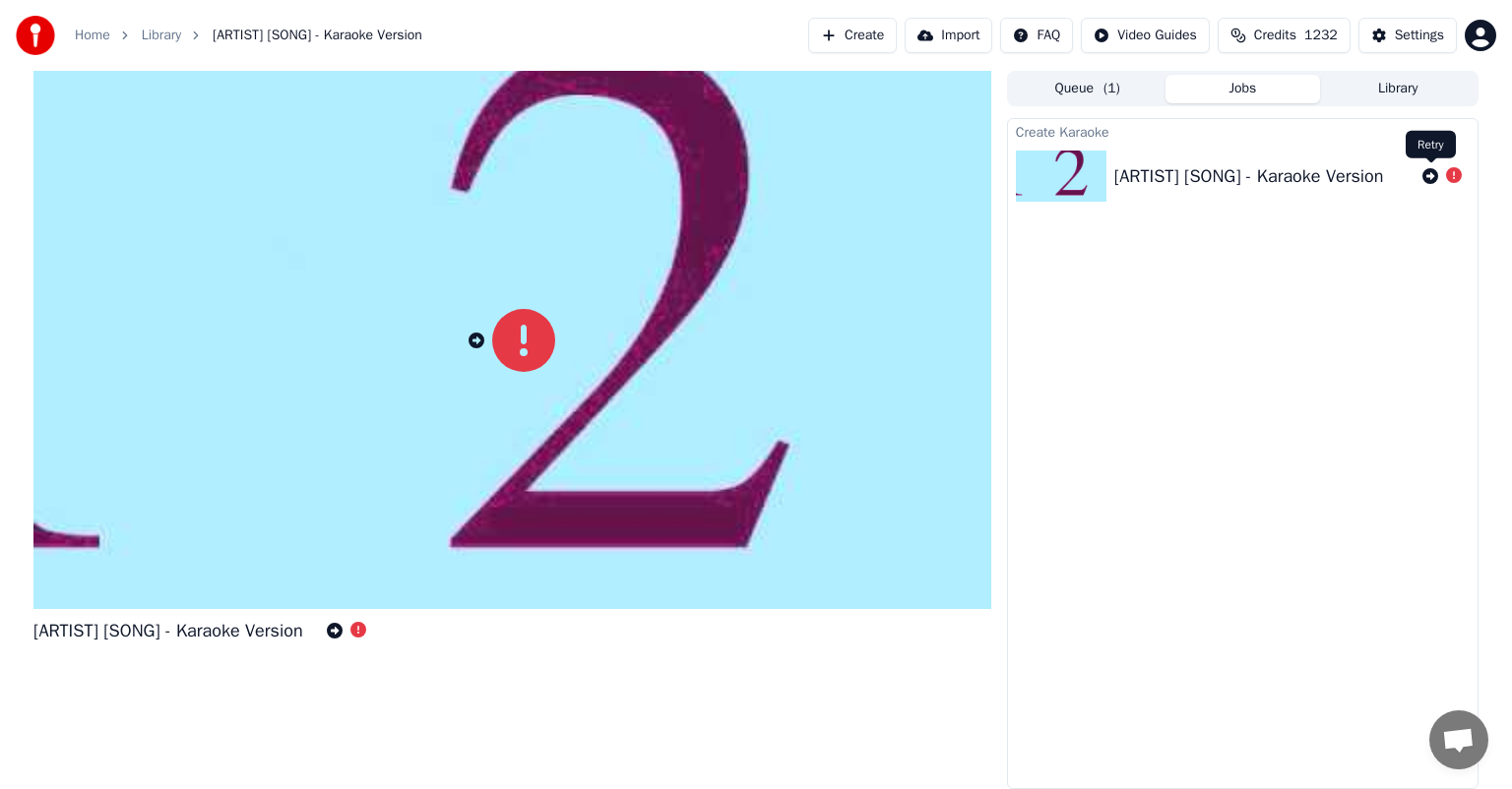 click 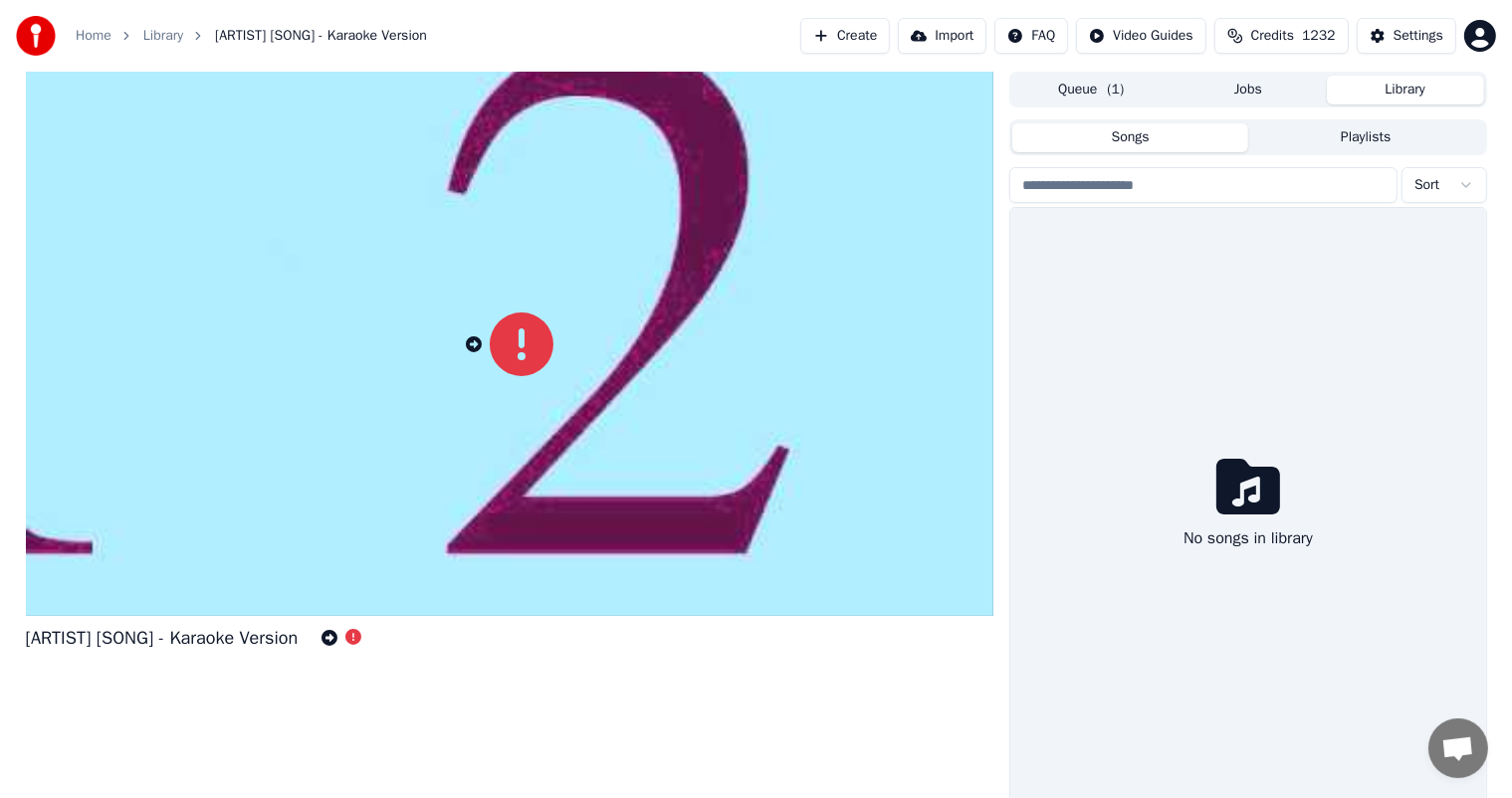 click on "Library" at bounding box center [1405, 90] 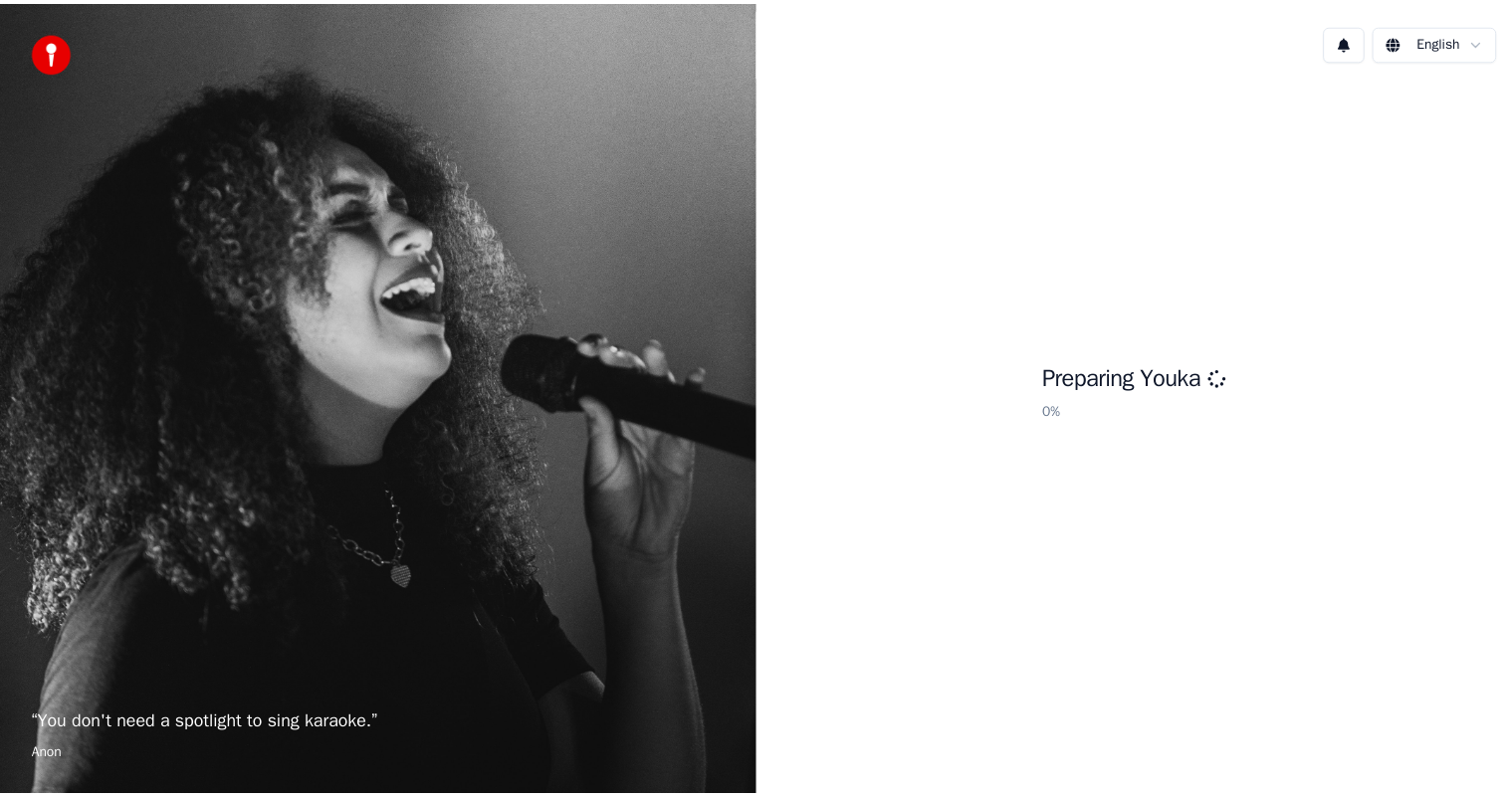scroll, scrollTop: 0, scrollLeft: 0, axis: both 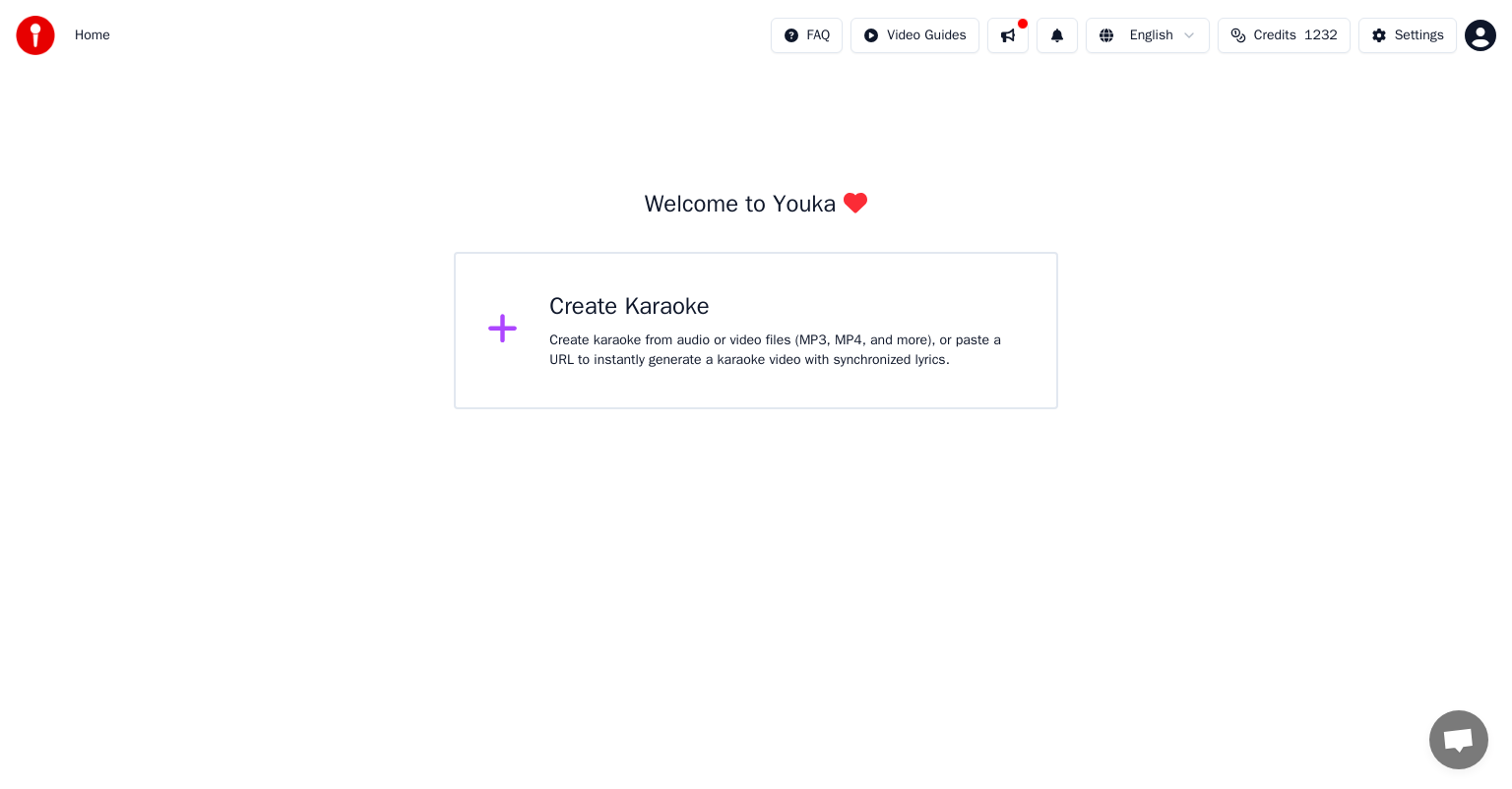 click on "Create Karaoke" at bounding box center [787, 307] 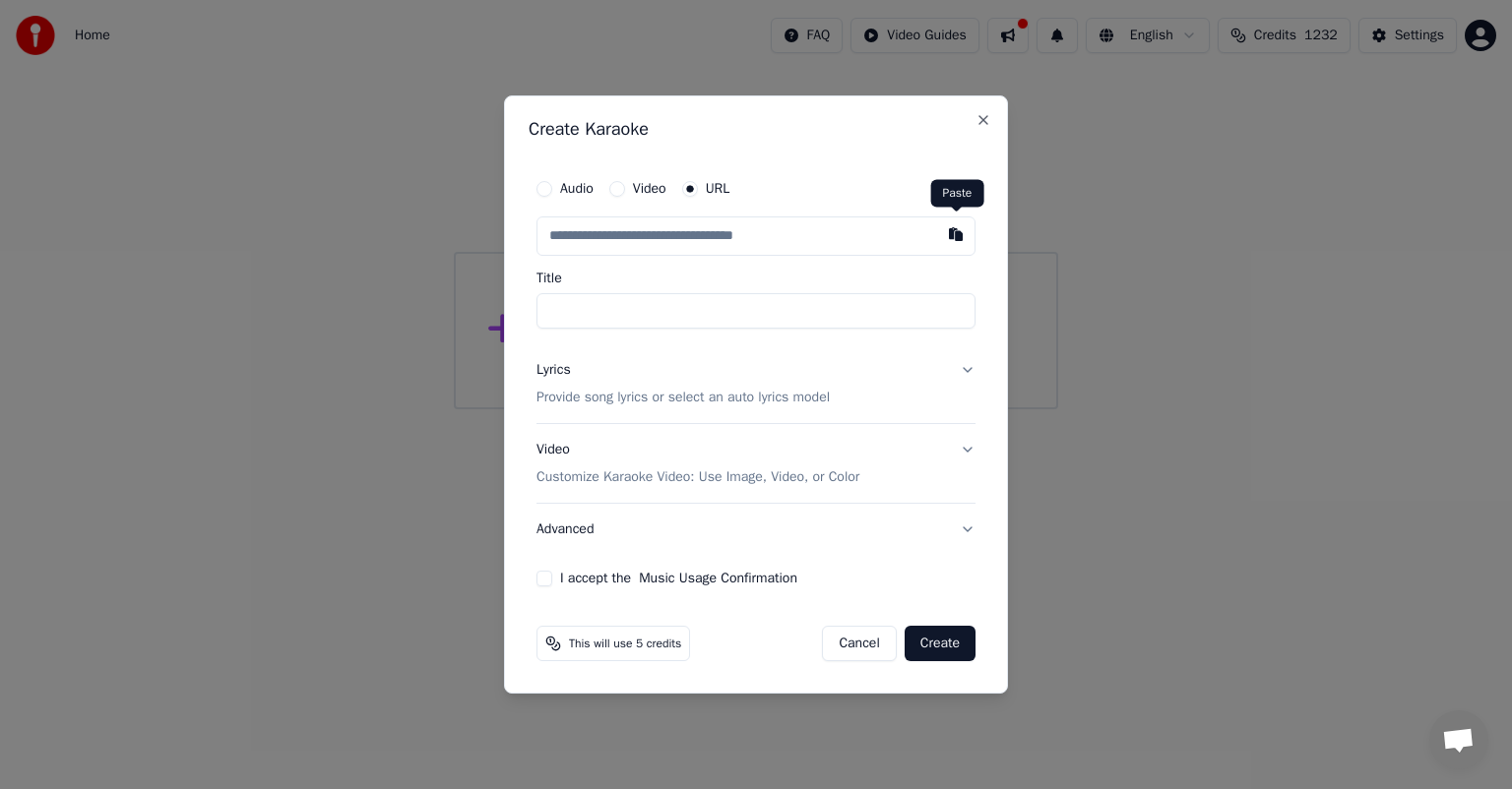 click at bounding box center (956, 234) 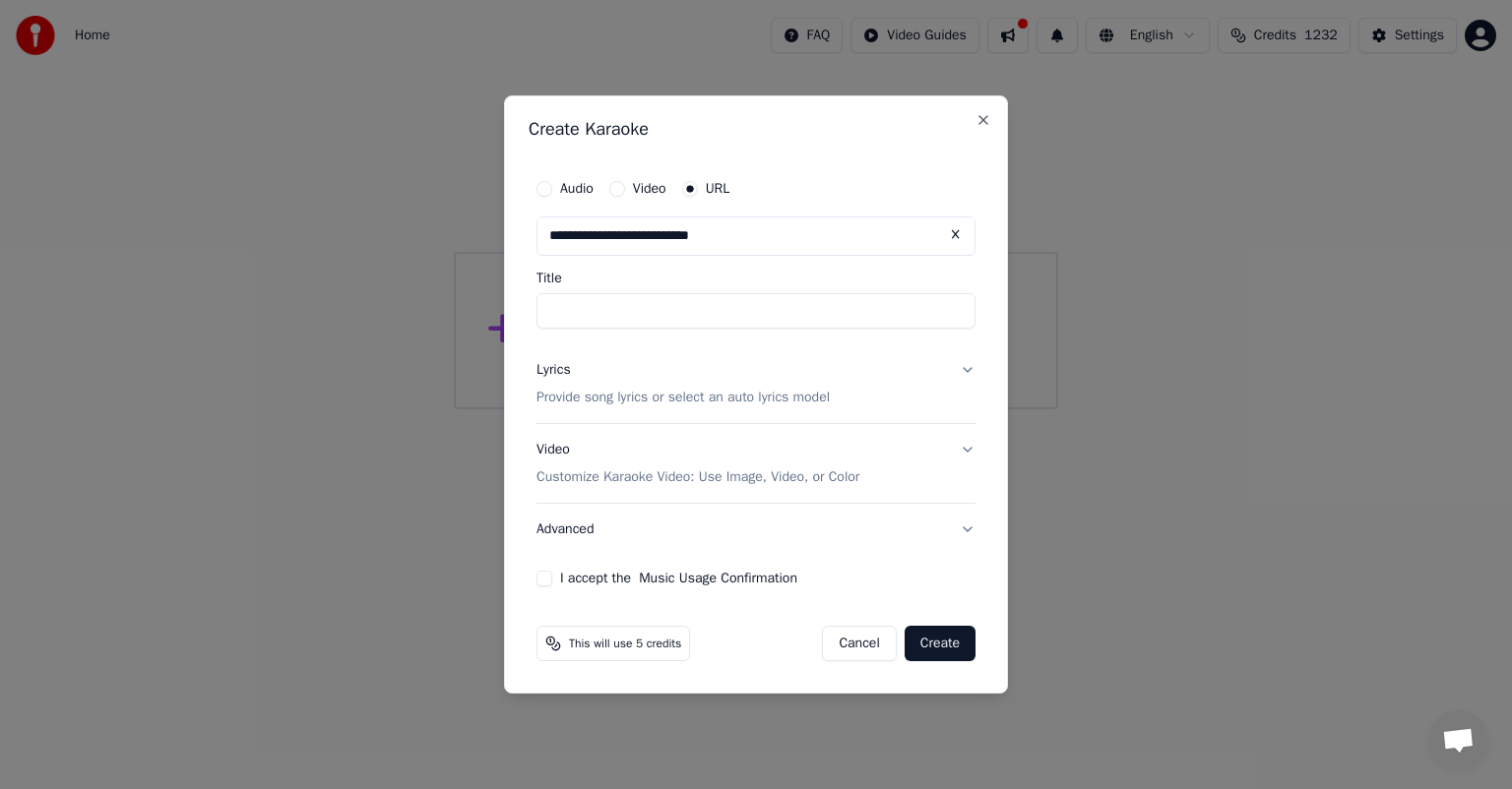 type on "**********" 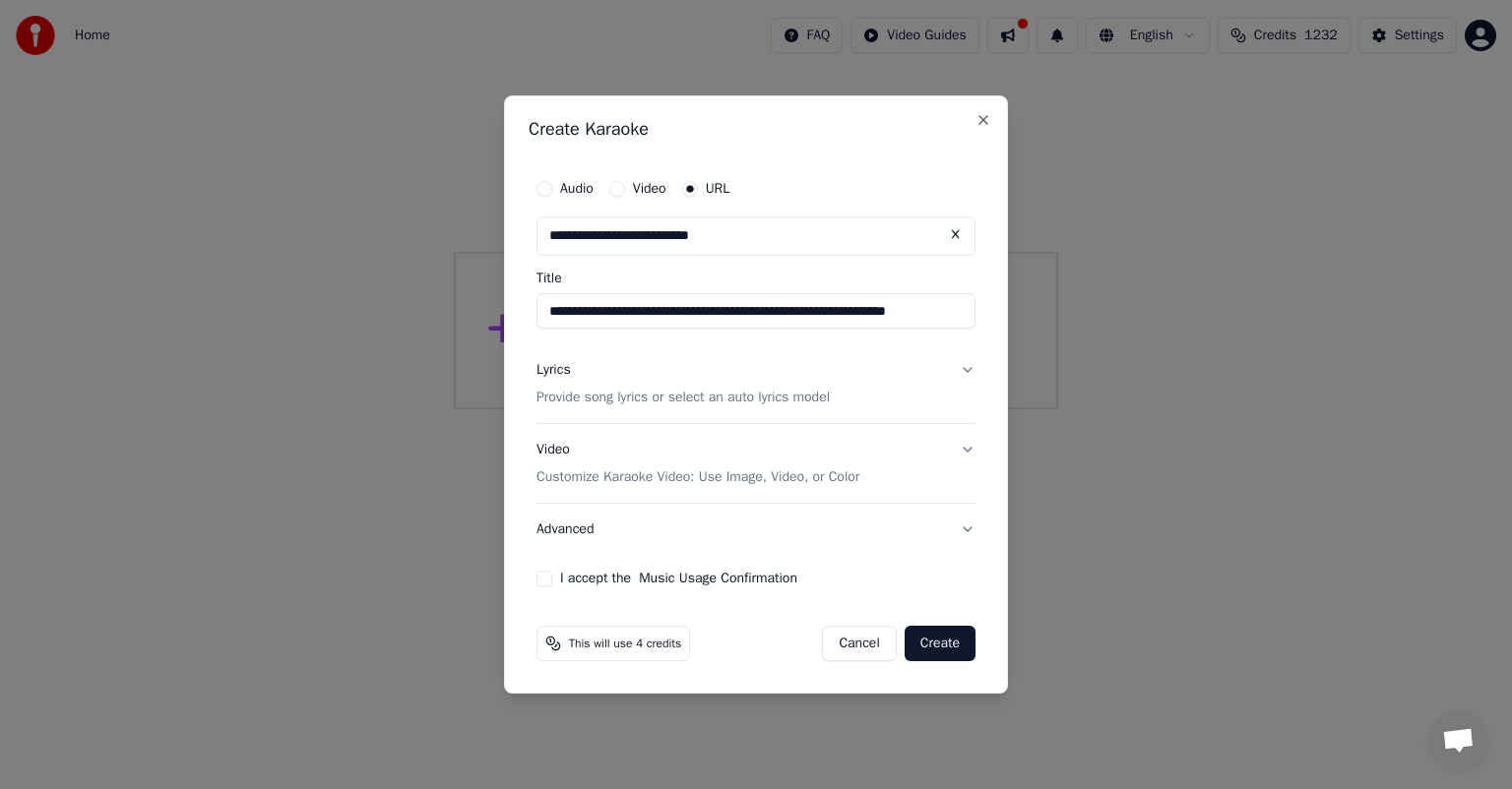 click on "Lyrics Provide song lyrics or select an auto lyrics model" at bounding box center (756, 384) 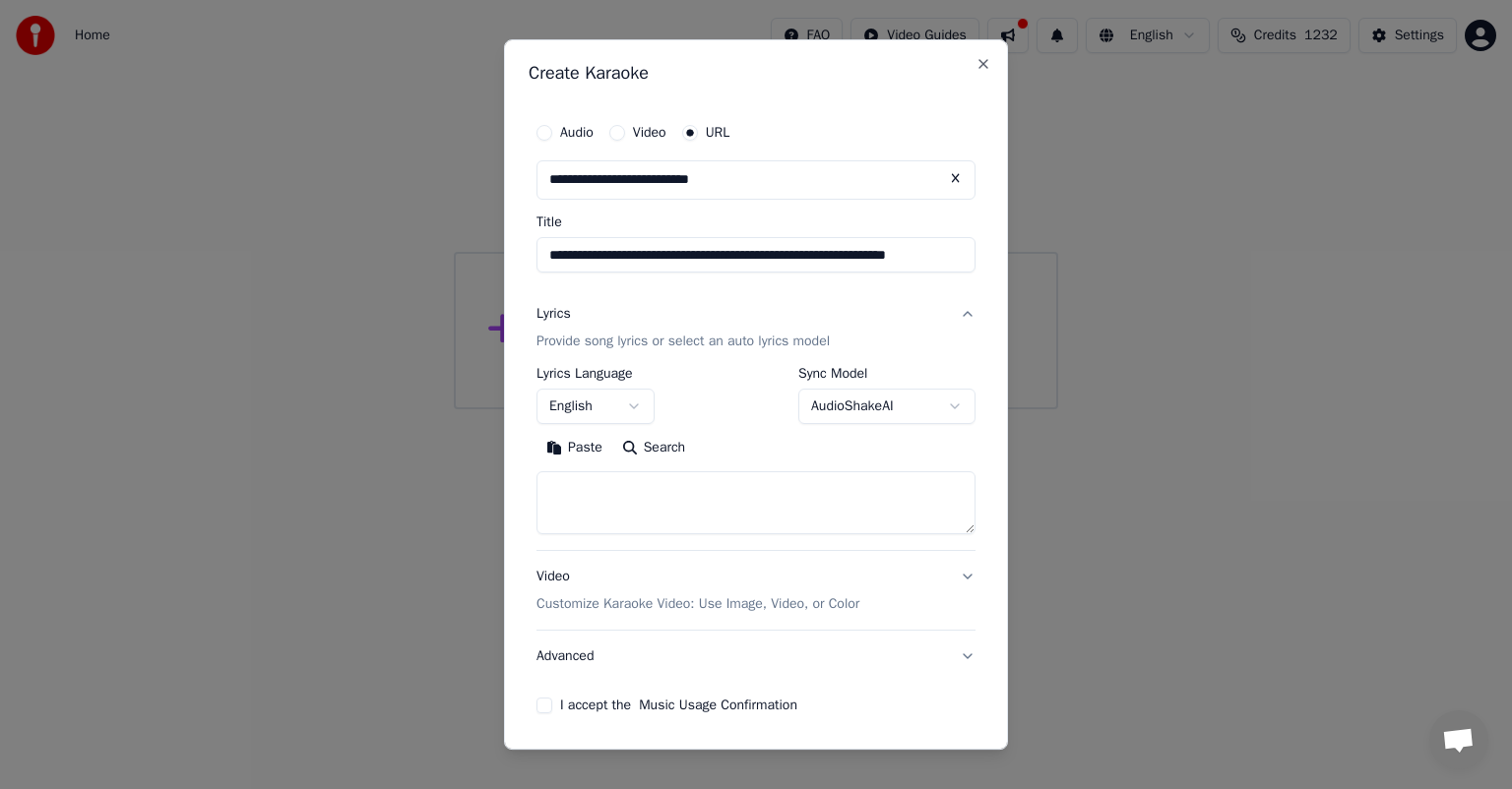 click on "Search" at bounding box center (654, 448) 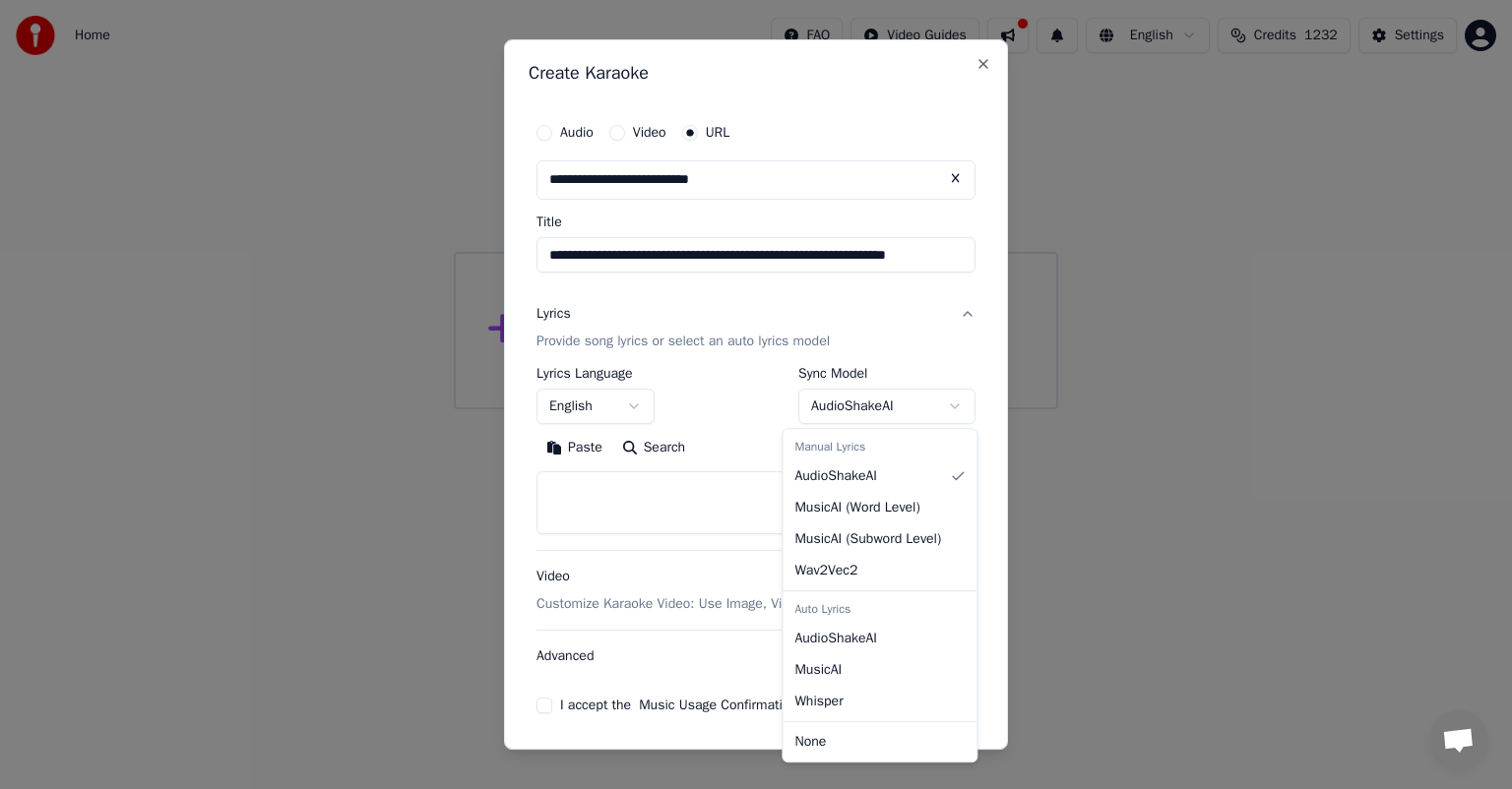 click on "**********" at bounding box center [756, 205] 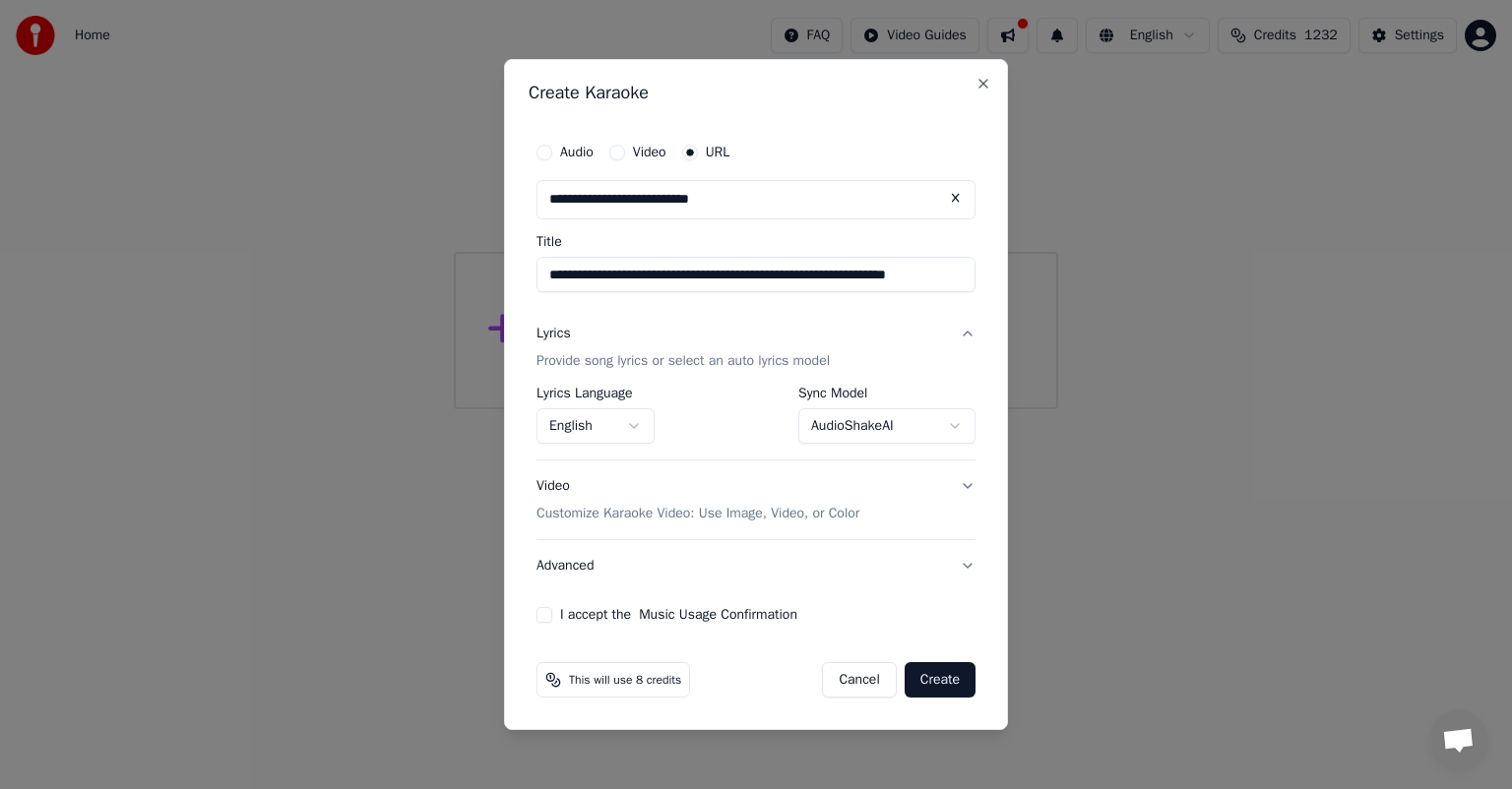 click on "I accept the   Music Usage Confirmation" at bounding box center [544, 615] 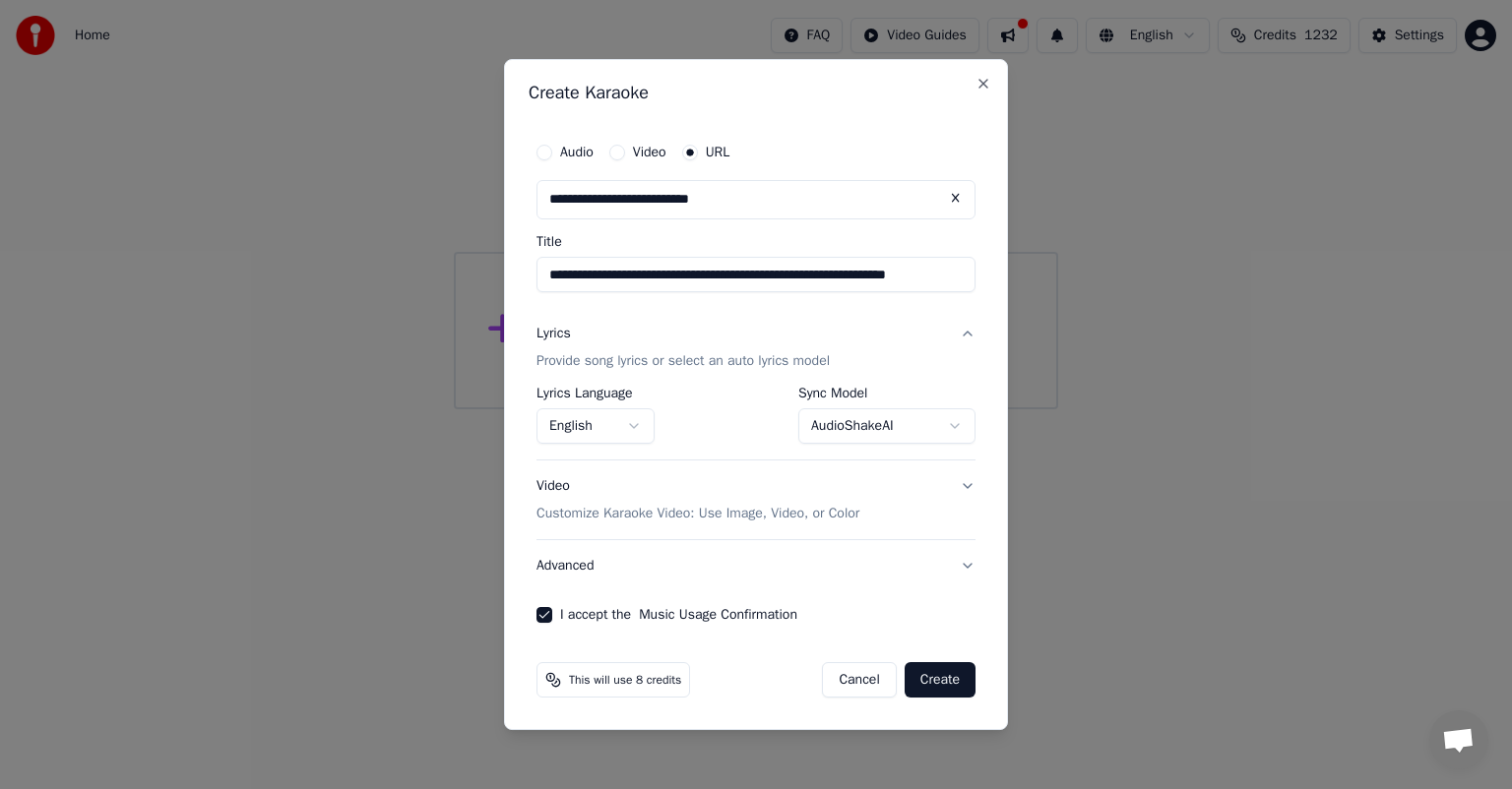 click on "Create" at bounding box center (940, 680) 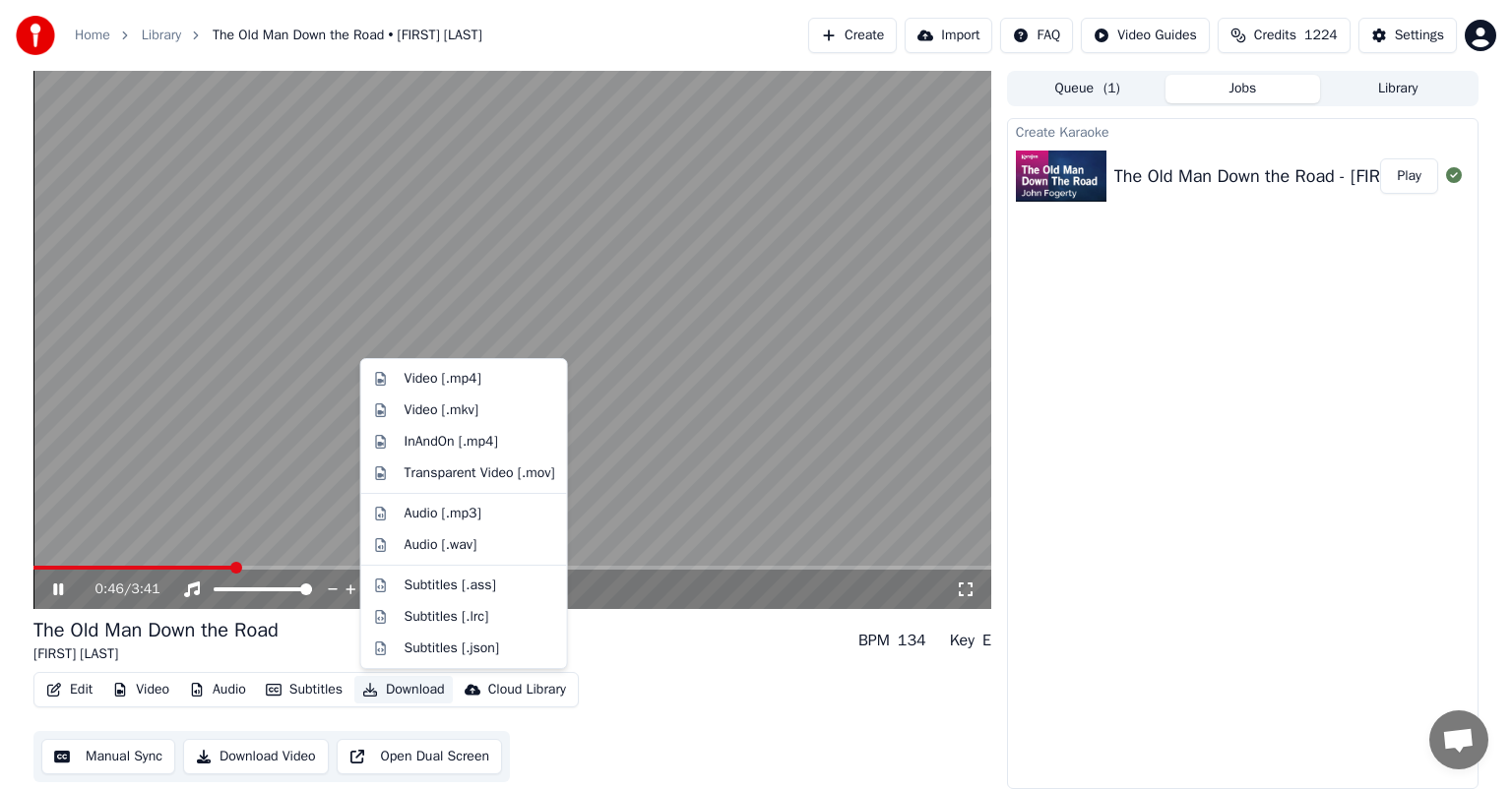 click on "Download" at bounding box center [404, 690] 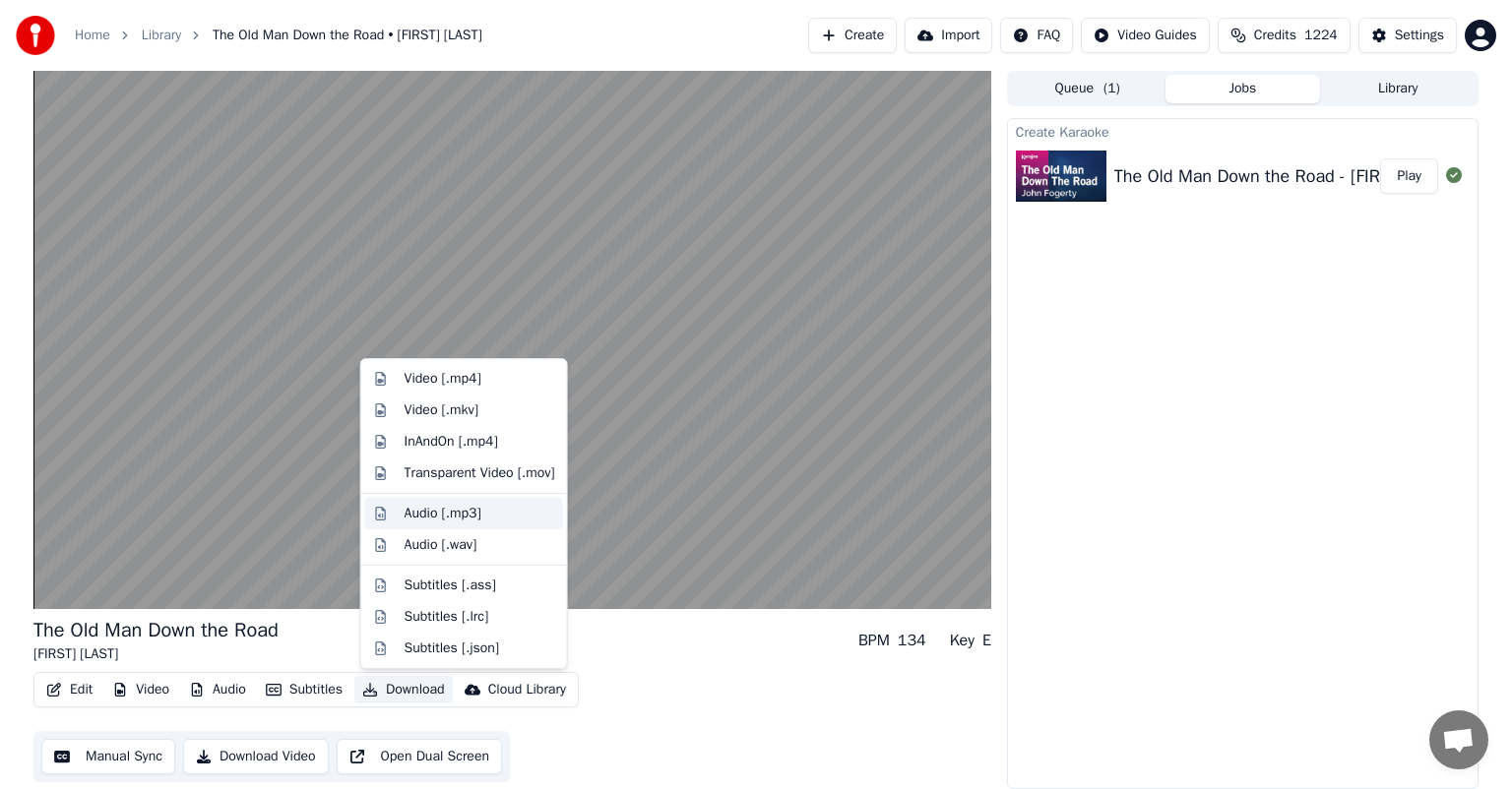 click on "Audio [.mp3]" at bounding box center [443, 514] 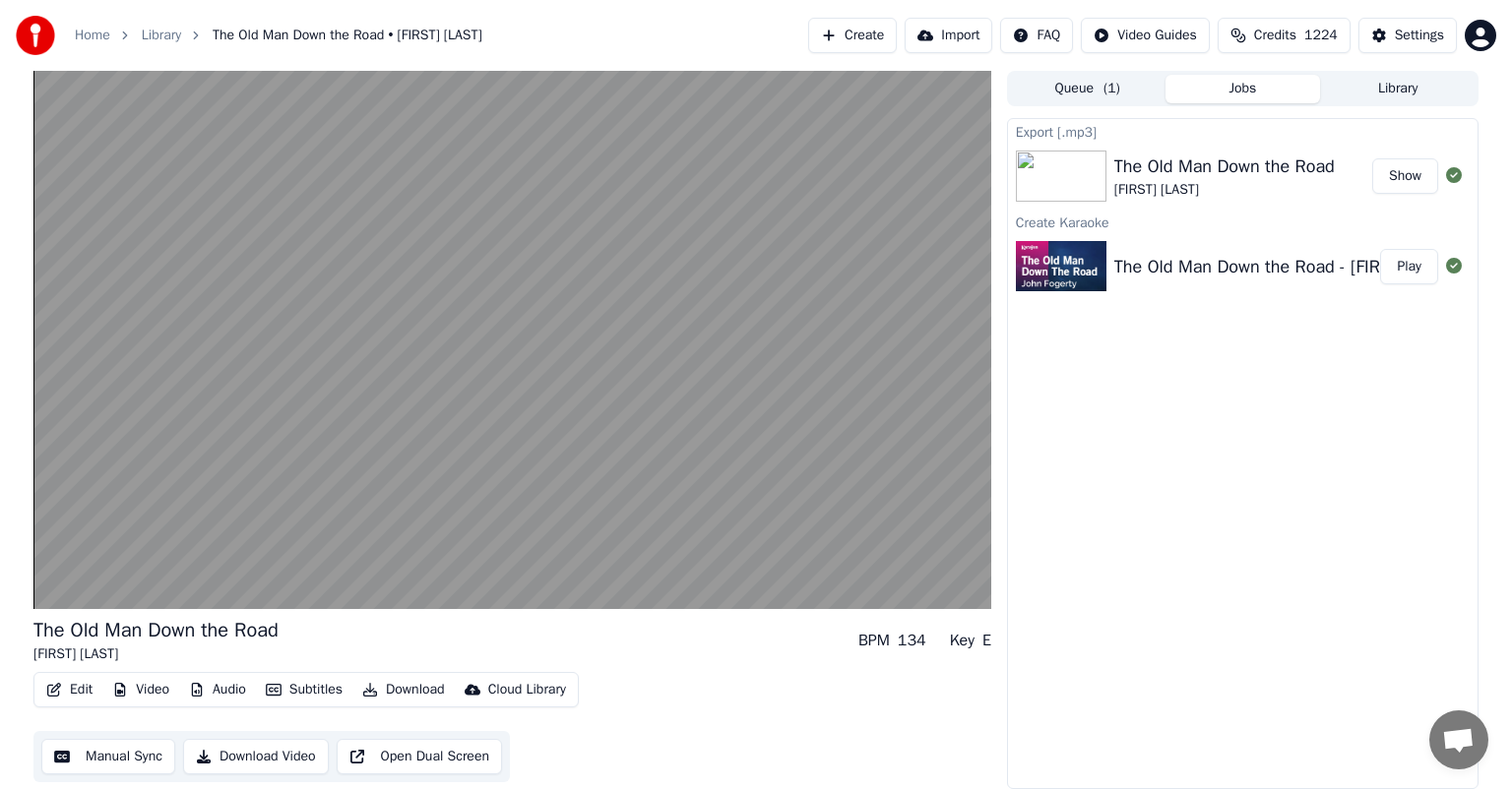click on "Show" at bounding box center (1405, 176) 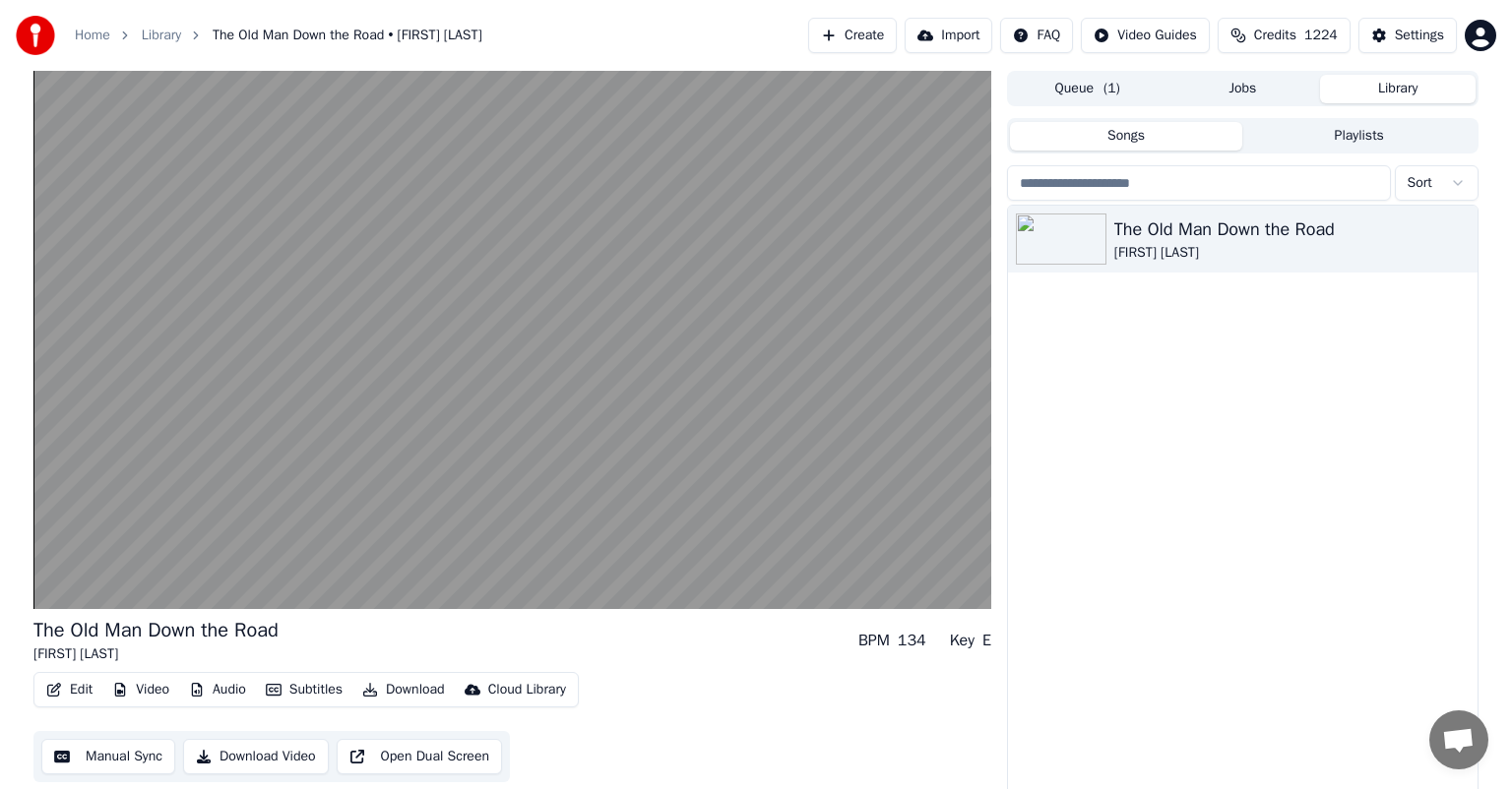click on "Library" at bounding box center (1398, 89) 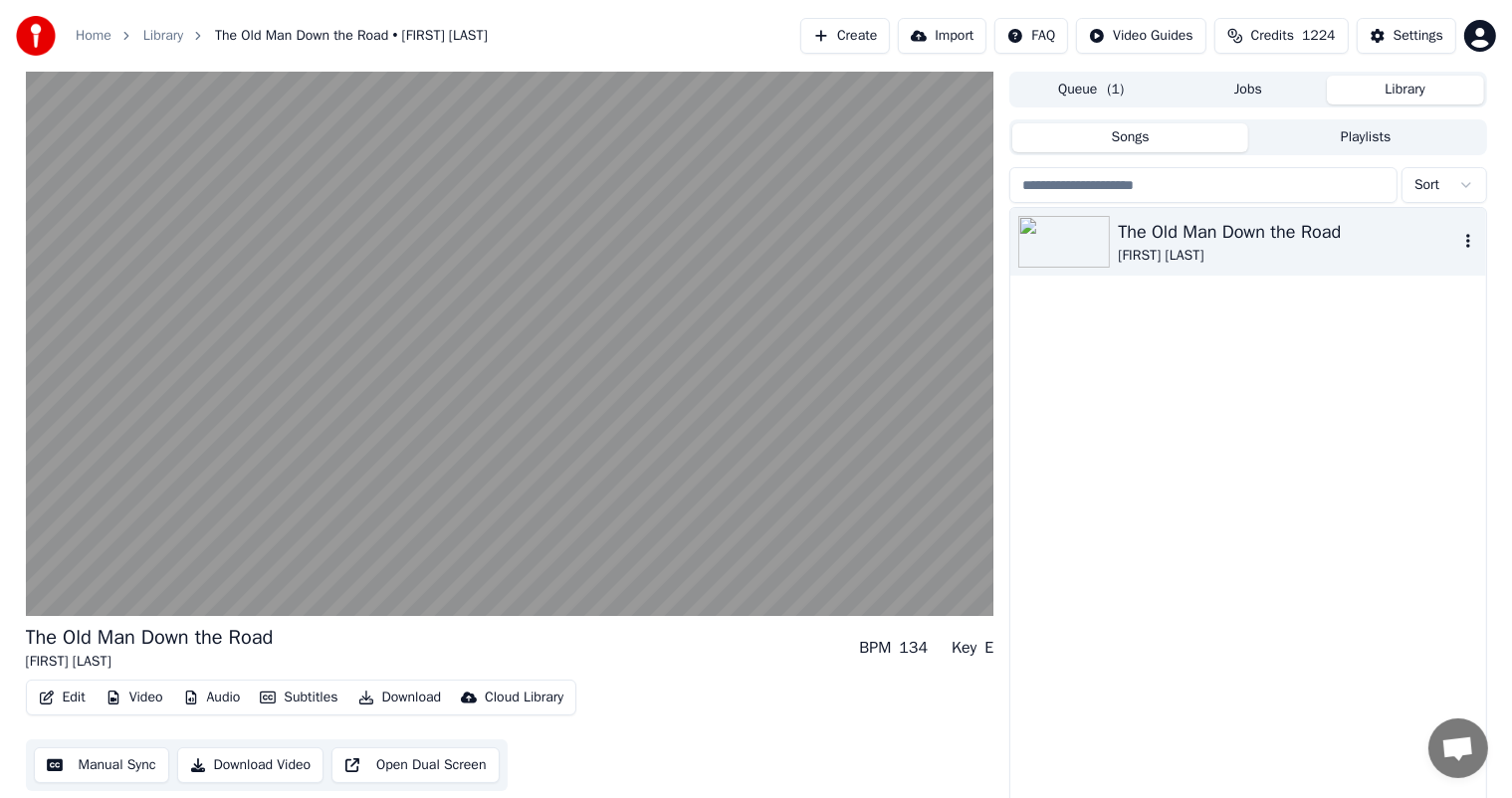 click 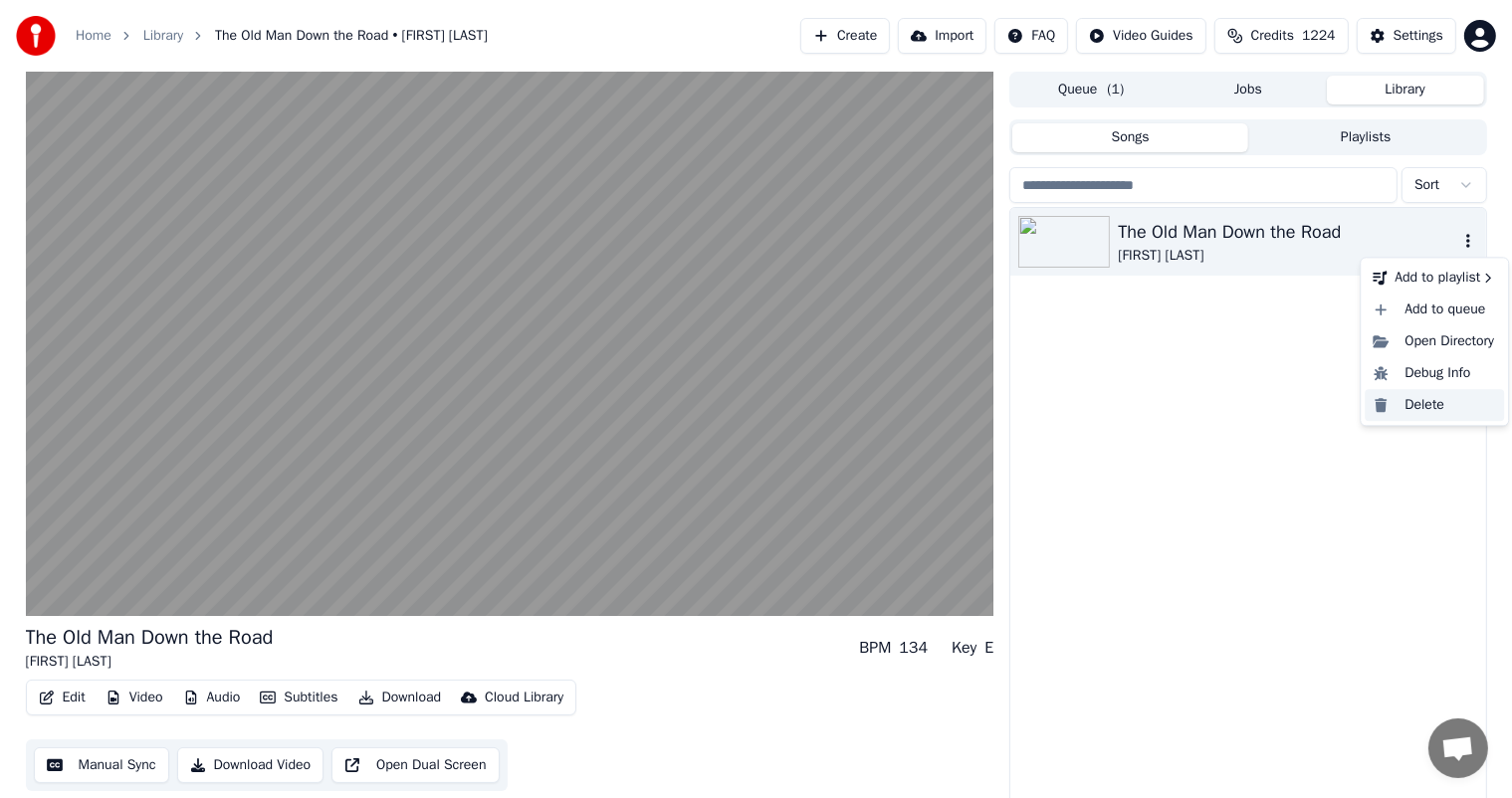 click on "Delete" at bounding box center [1434, 405] 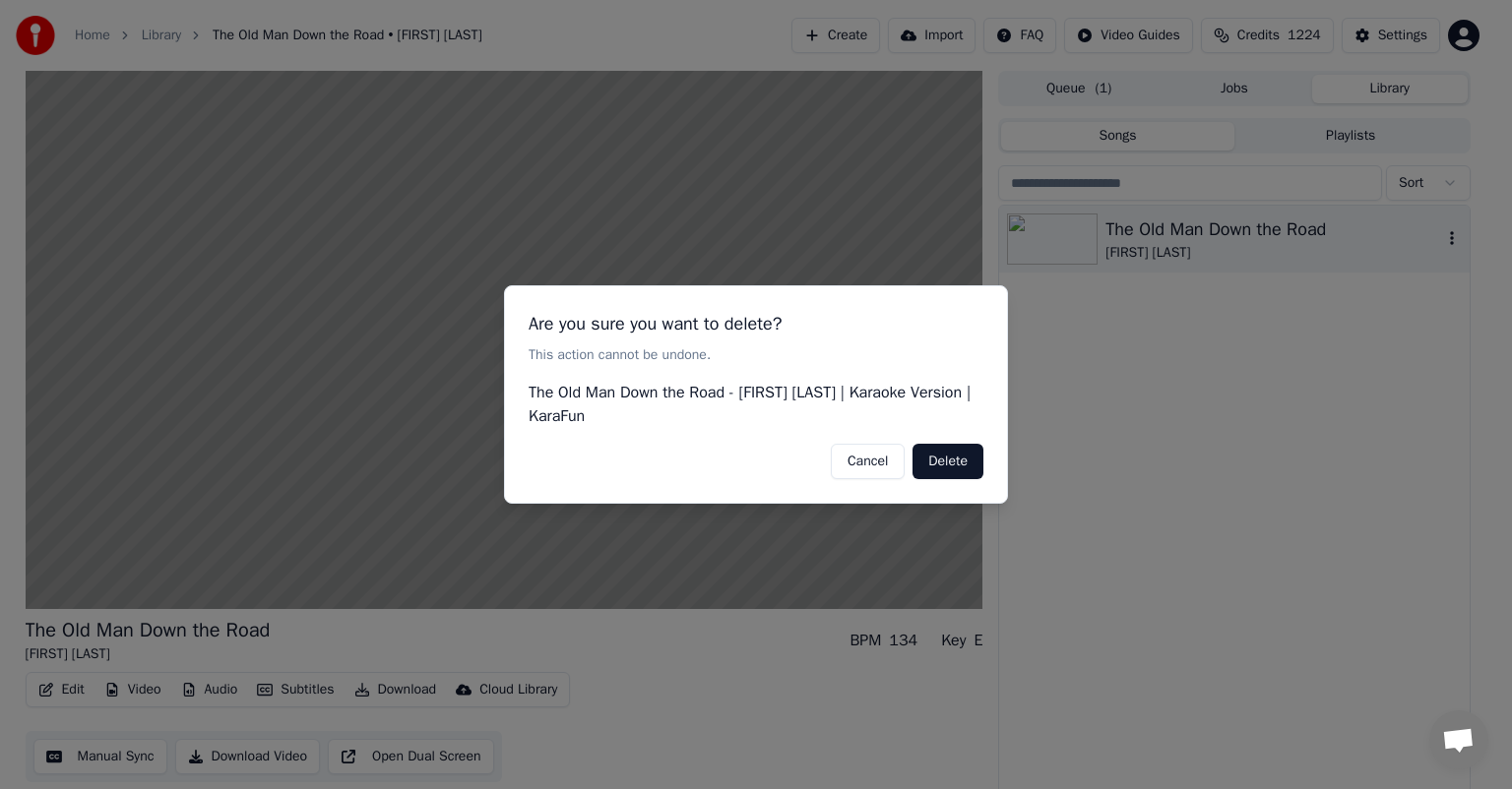 click on "Delete" at bounding box center (948, 461) 